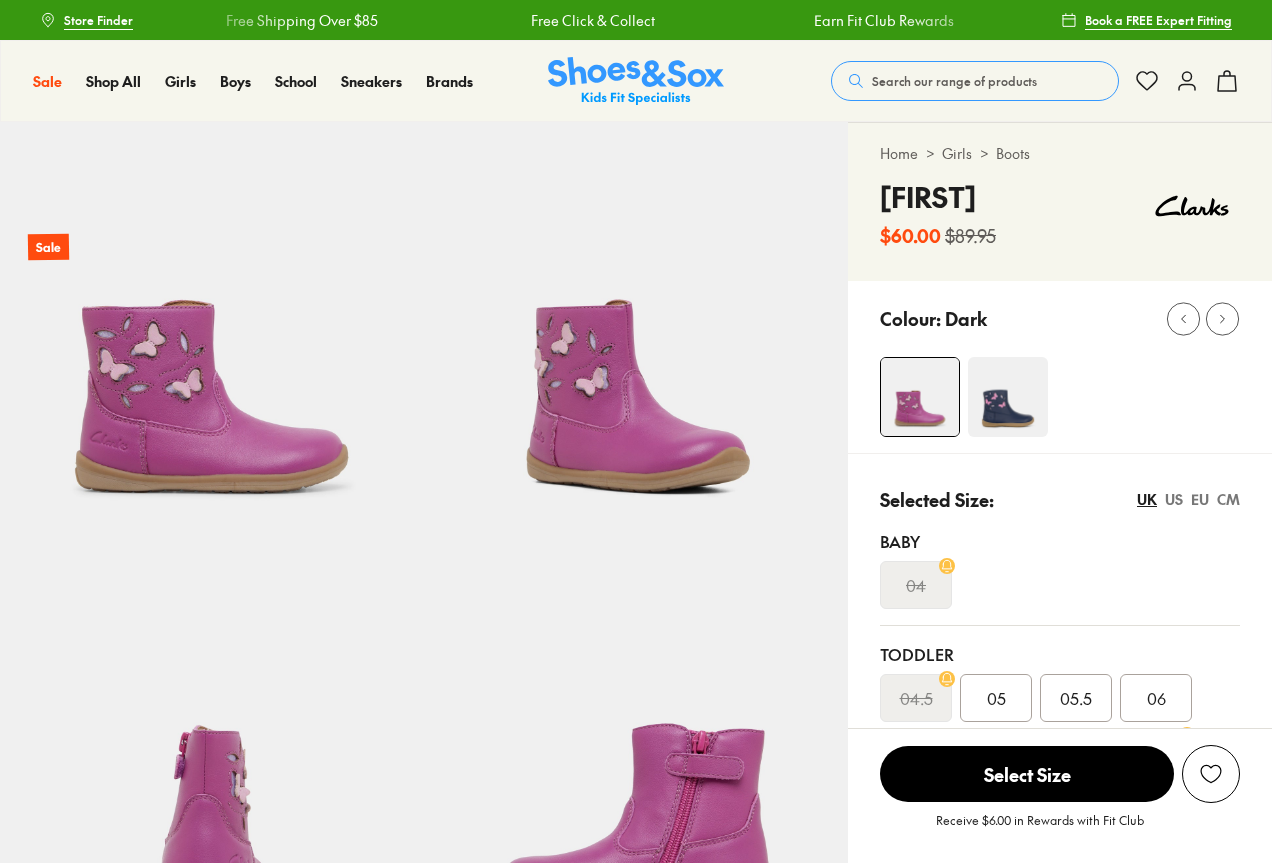 select on "*" 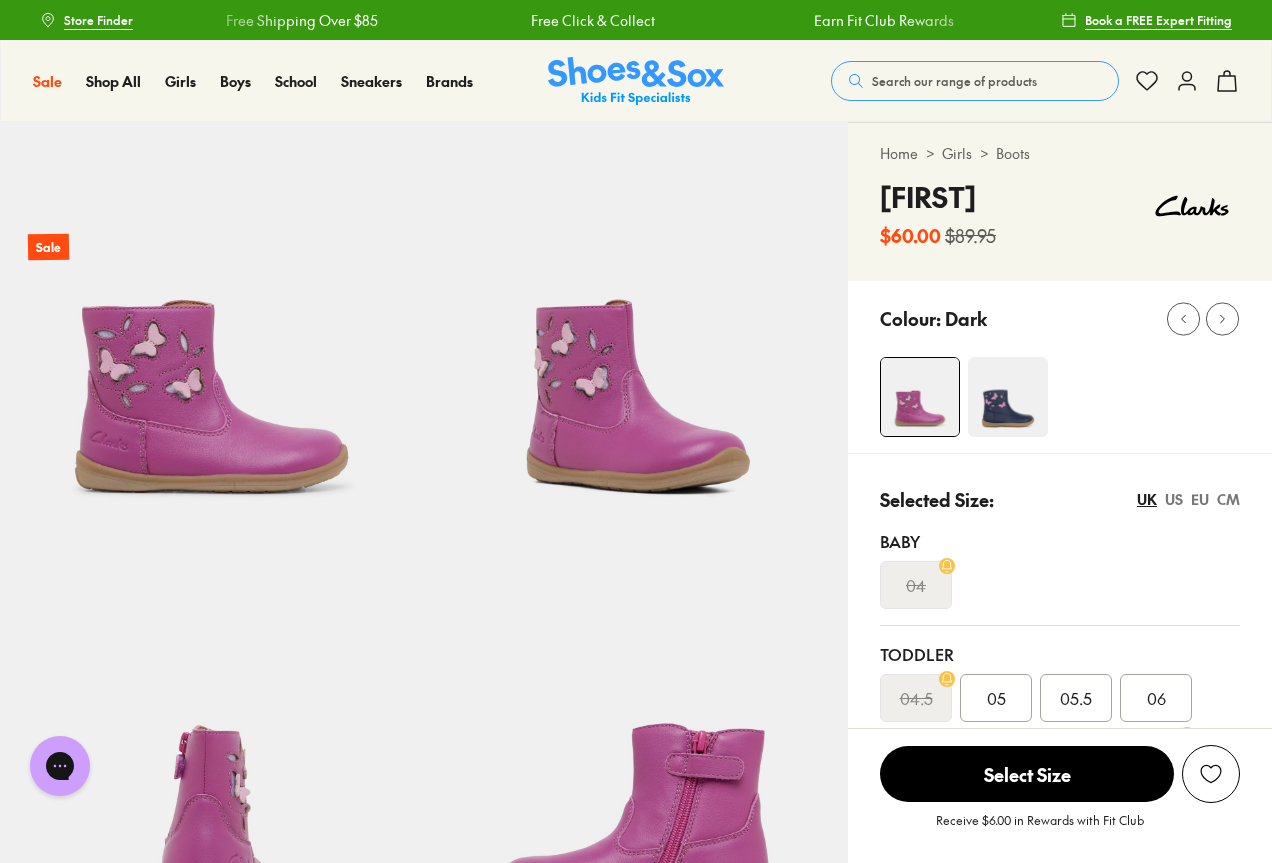 scroll, scrollTop: 0, scrollLeft: 0, axis: both 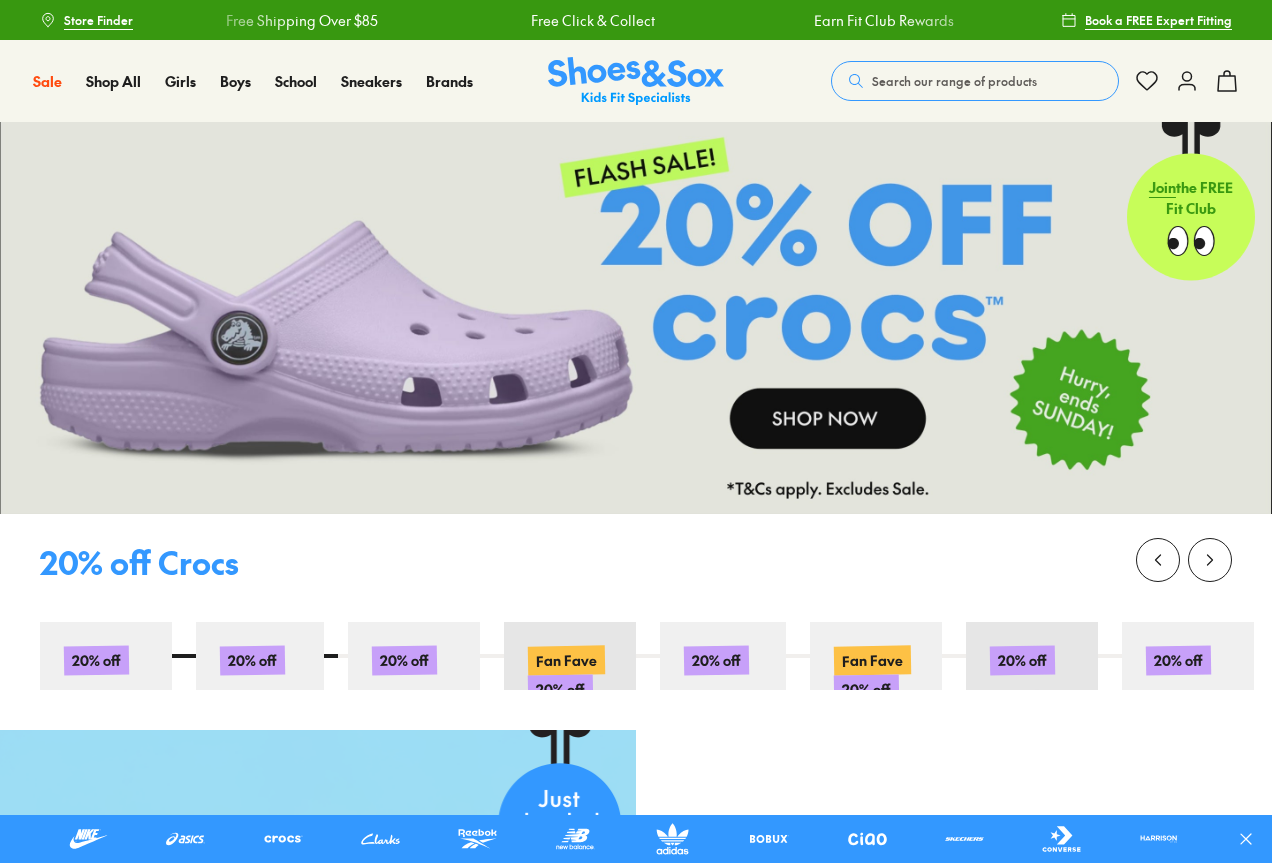 click on "Search our range of products" at bounding box center [954, 81] 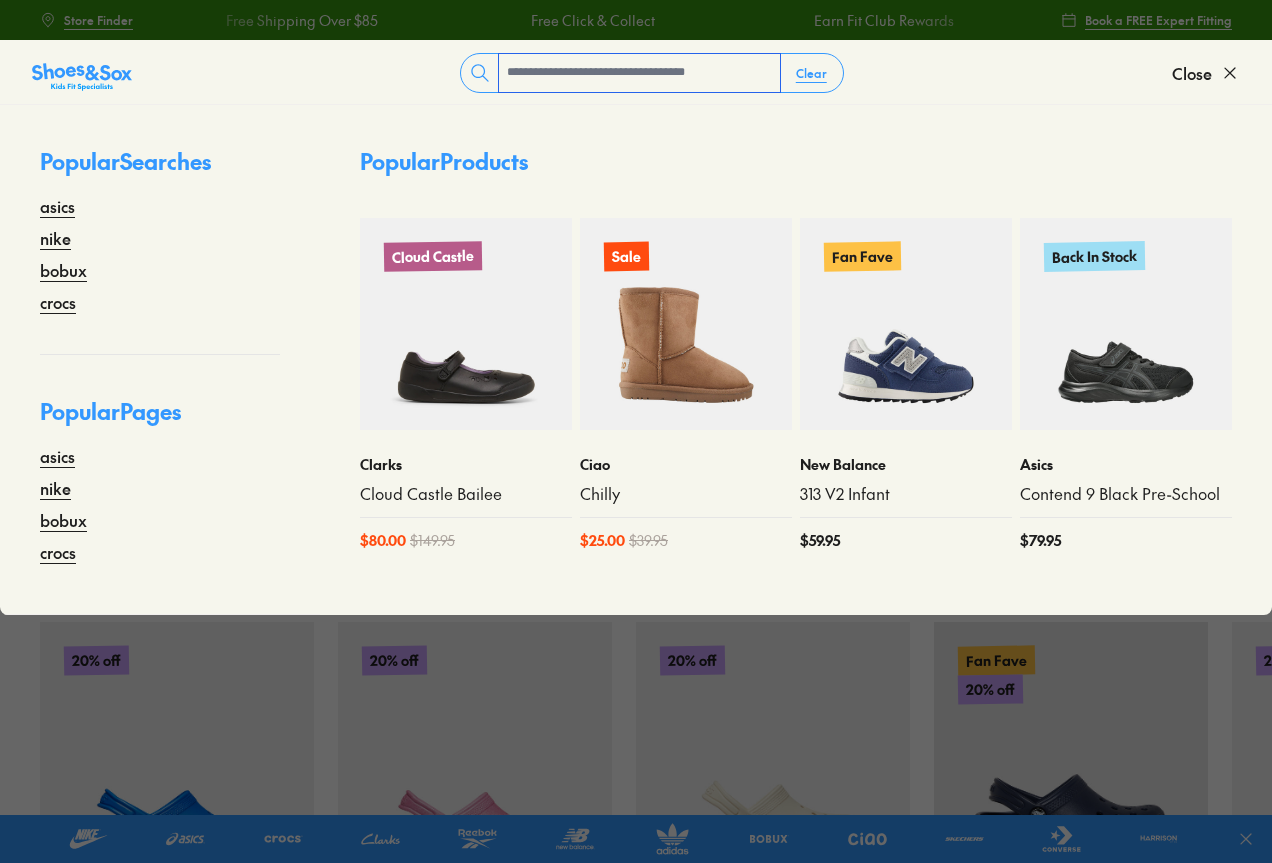 scroll, scrollTop: 0, scrollLeft: 0, axis: both 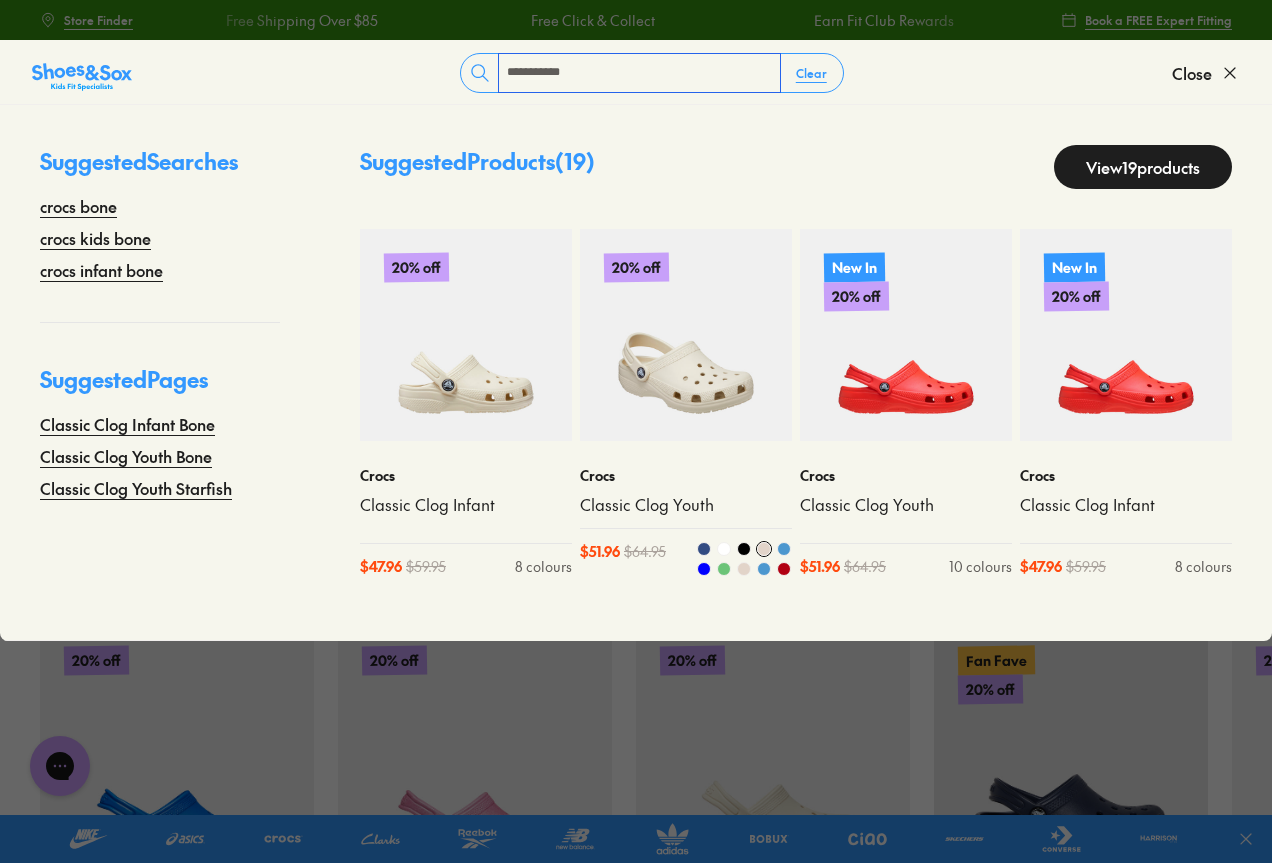 type on "**********" 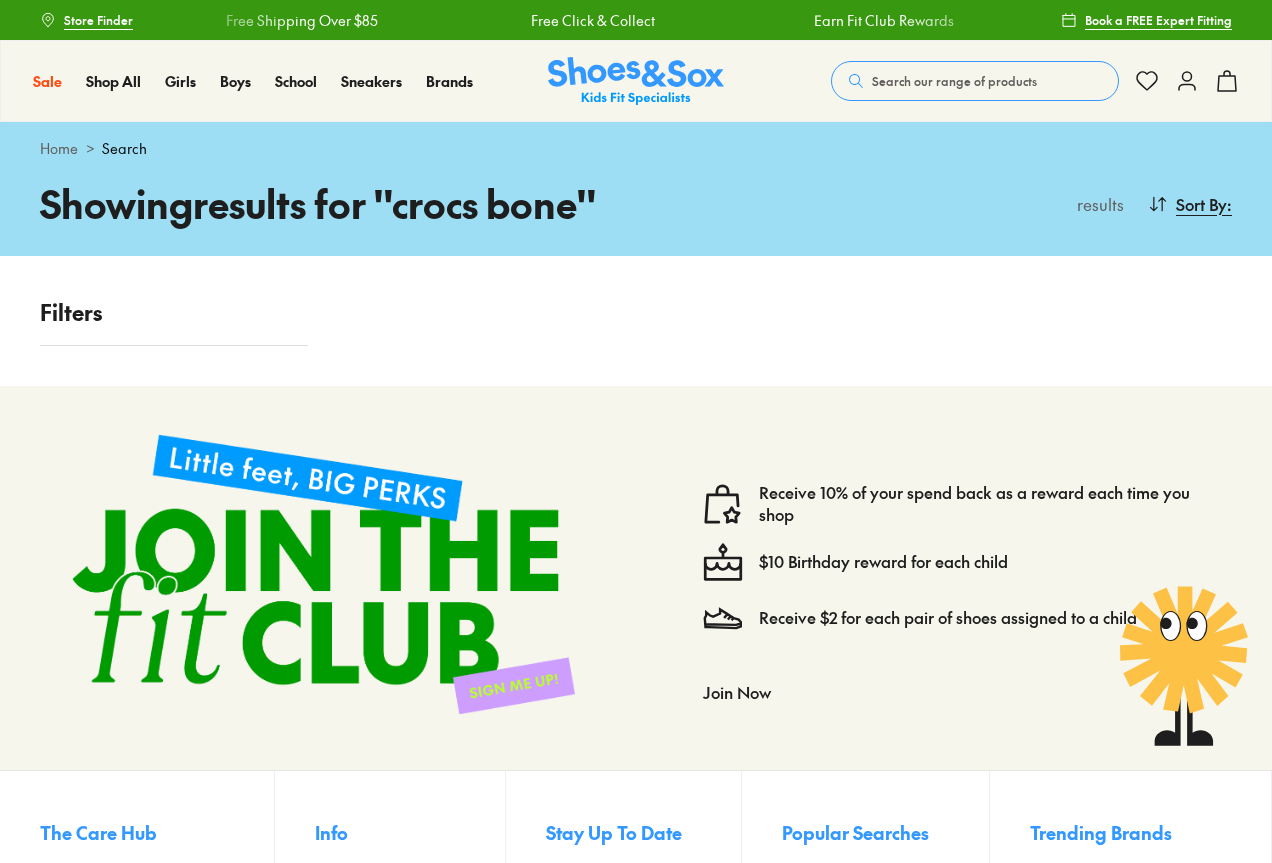 scroll, scrollTop: 0, scrollLeft: 0, axis: both 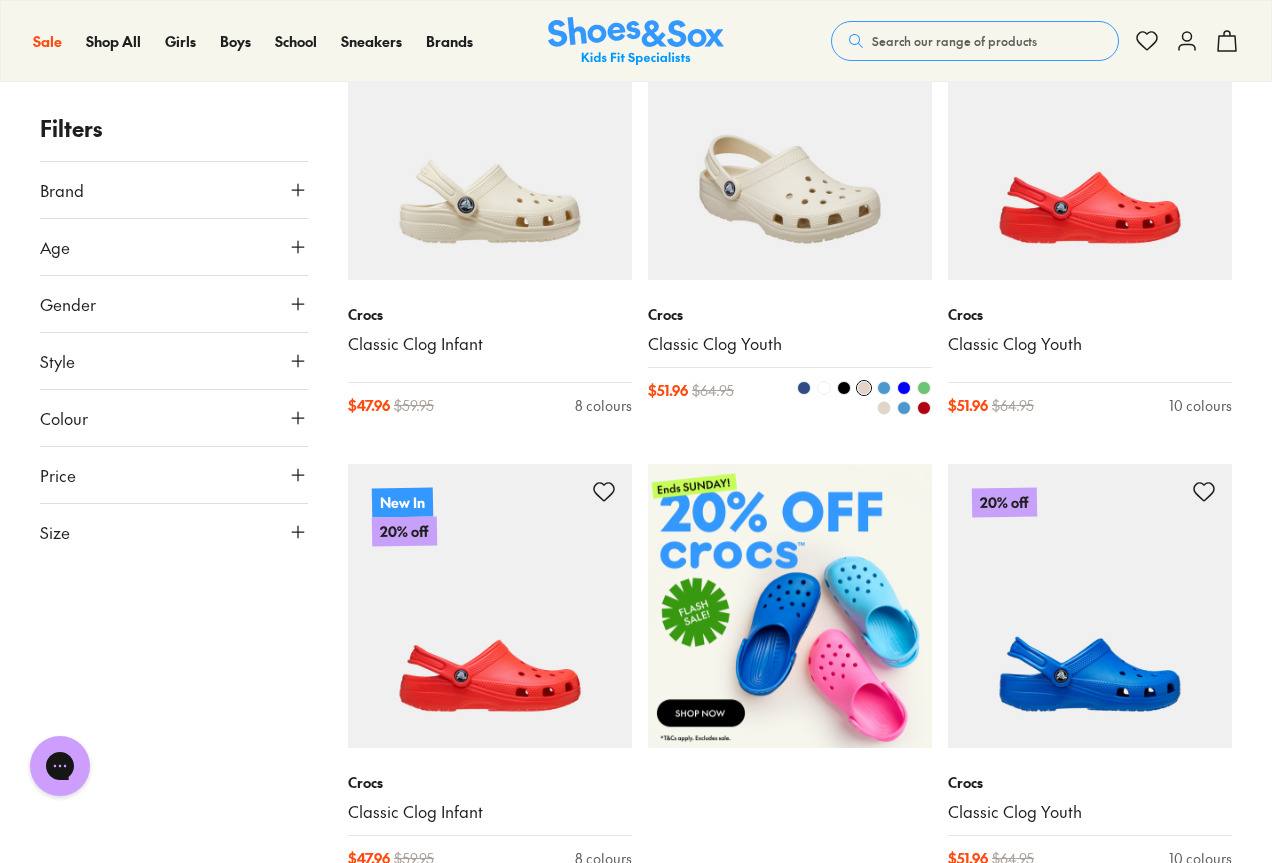 click on "Crocs Classic Clog Youth $ 51.96 $ 64.95 10 colours" at bounding box center [790, 360] 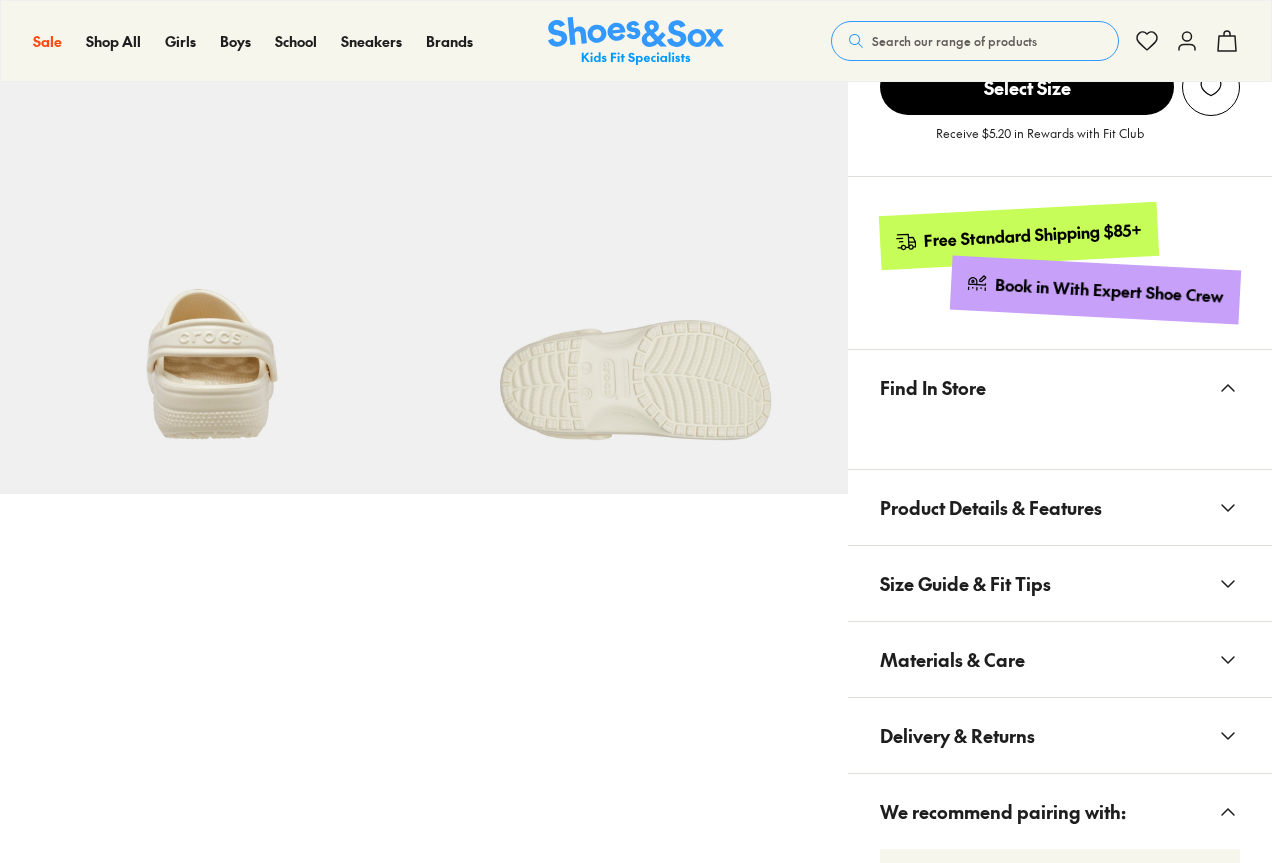 scroll, scrollTop: 900, scrollLeft: 0, axis: vertical 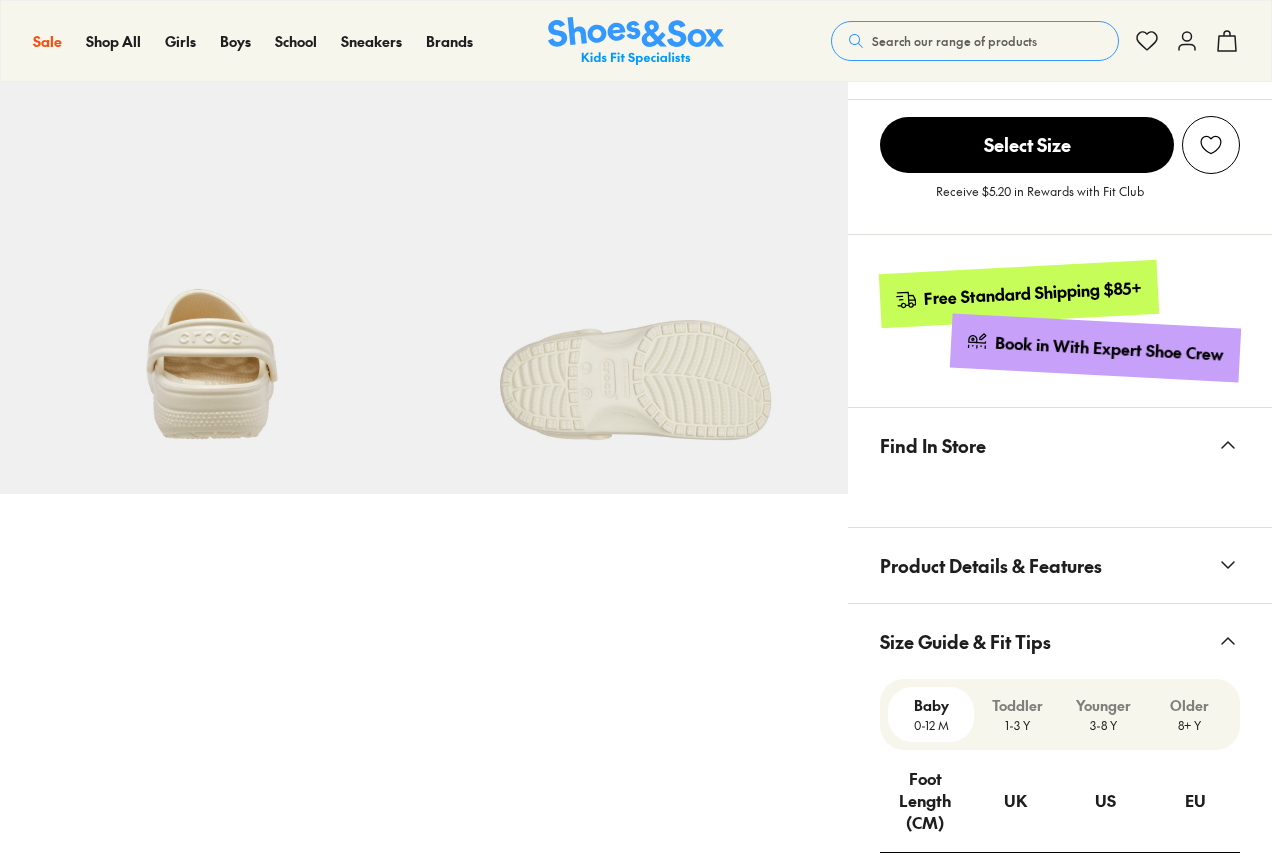 select on "*" 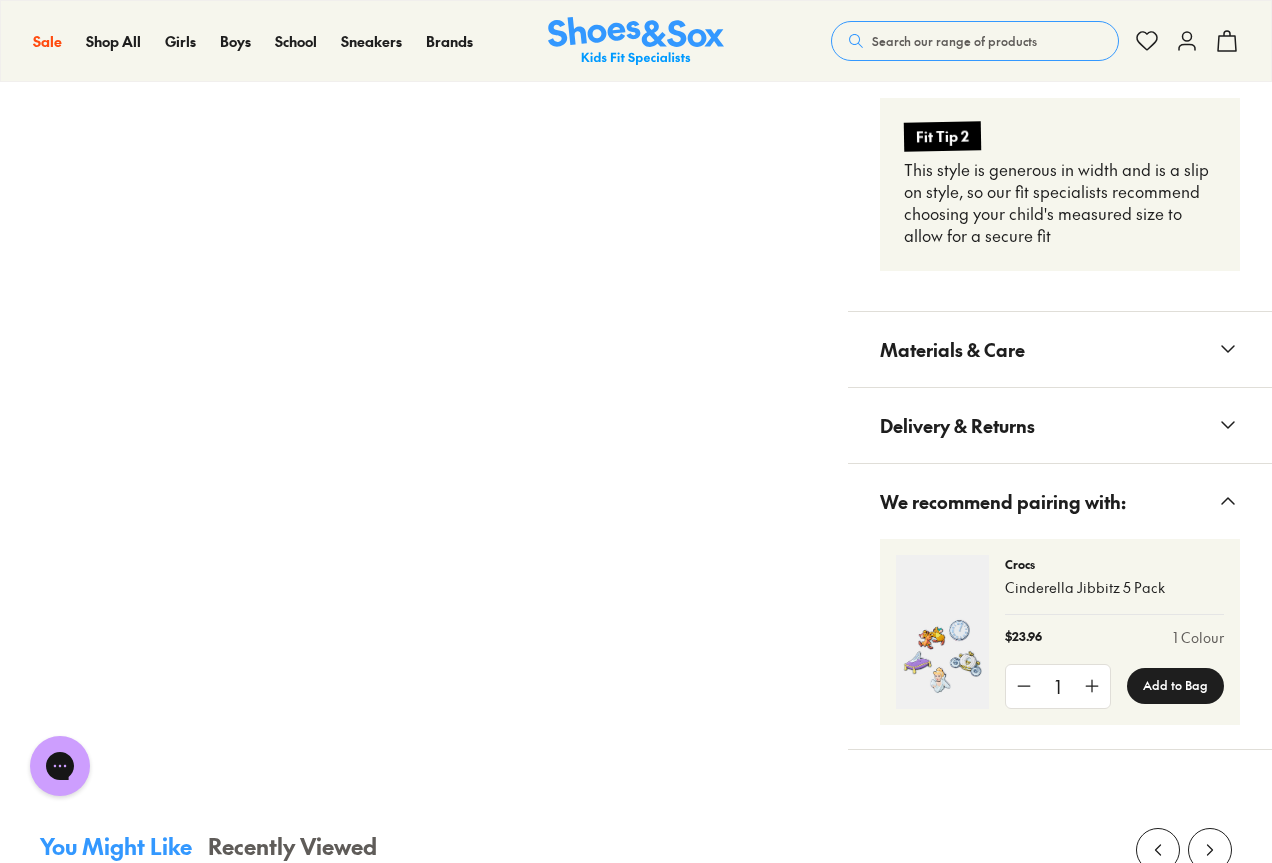 scroll, scrollTop: 2000, scrollLeft: 0, axis: vertical 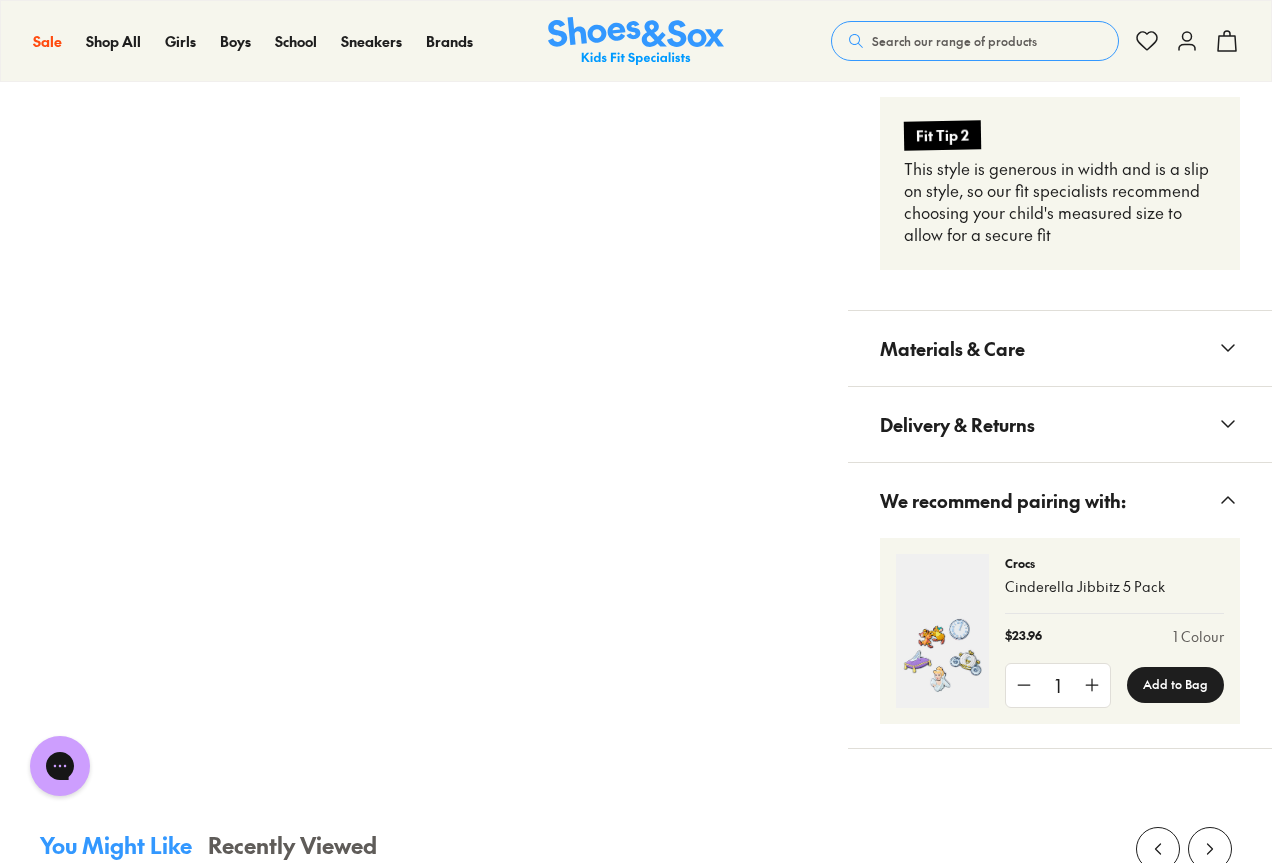 click on "Materials & Care" at bounding box center (952, 348) 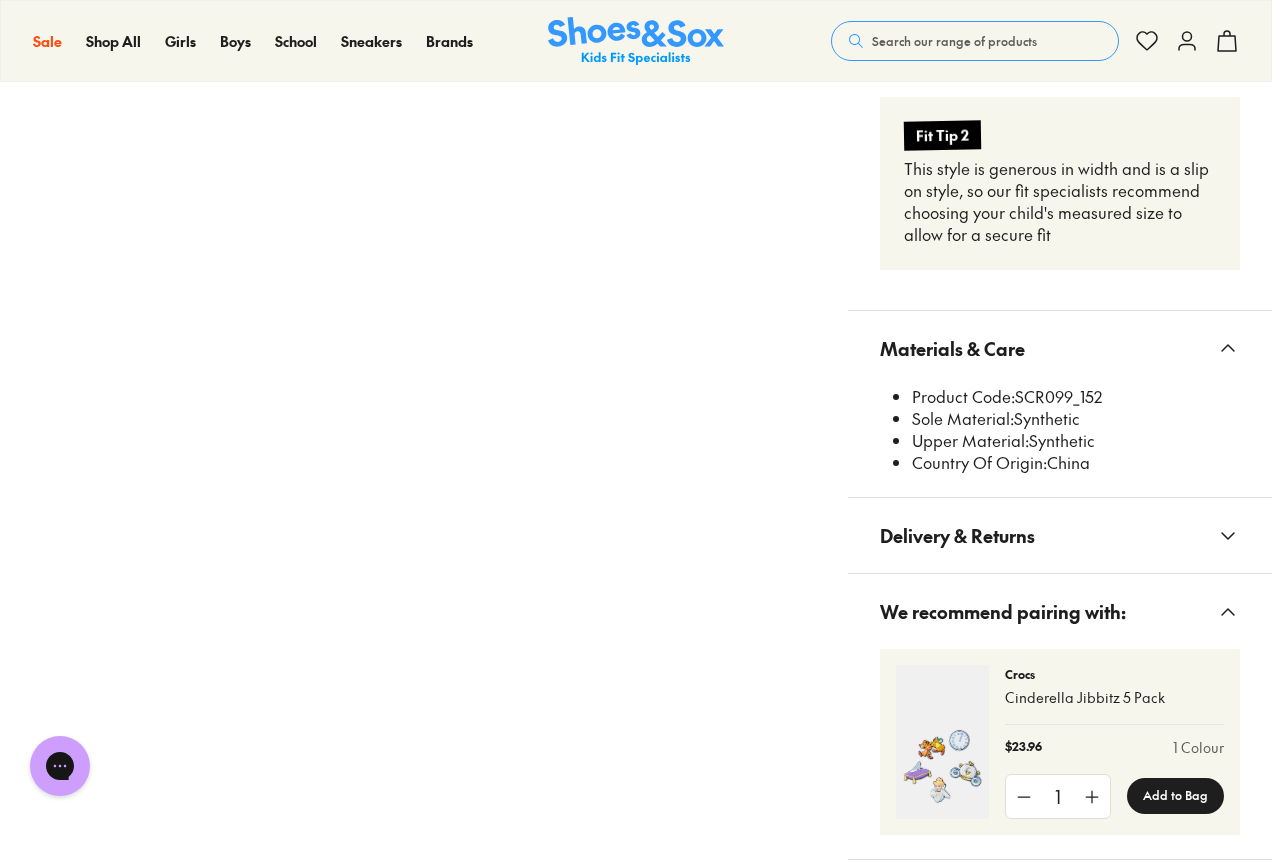 click on "Product Code:  SCR099_152" at bounding box center [1076, 397] 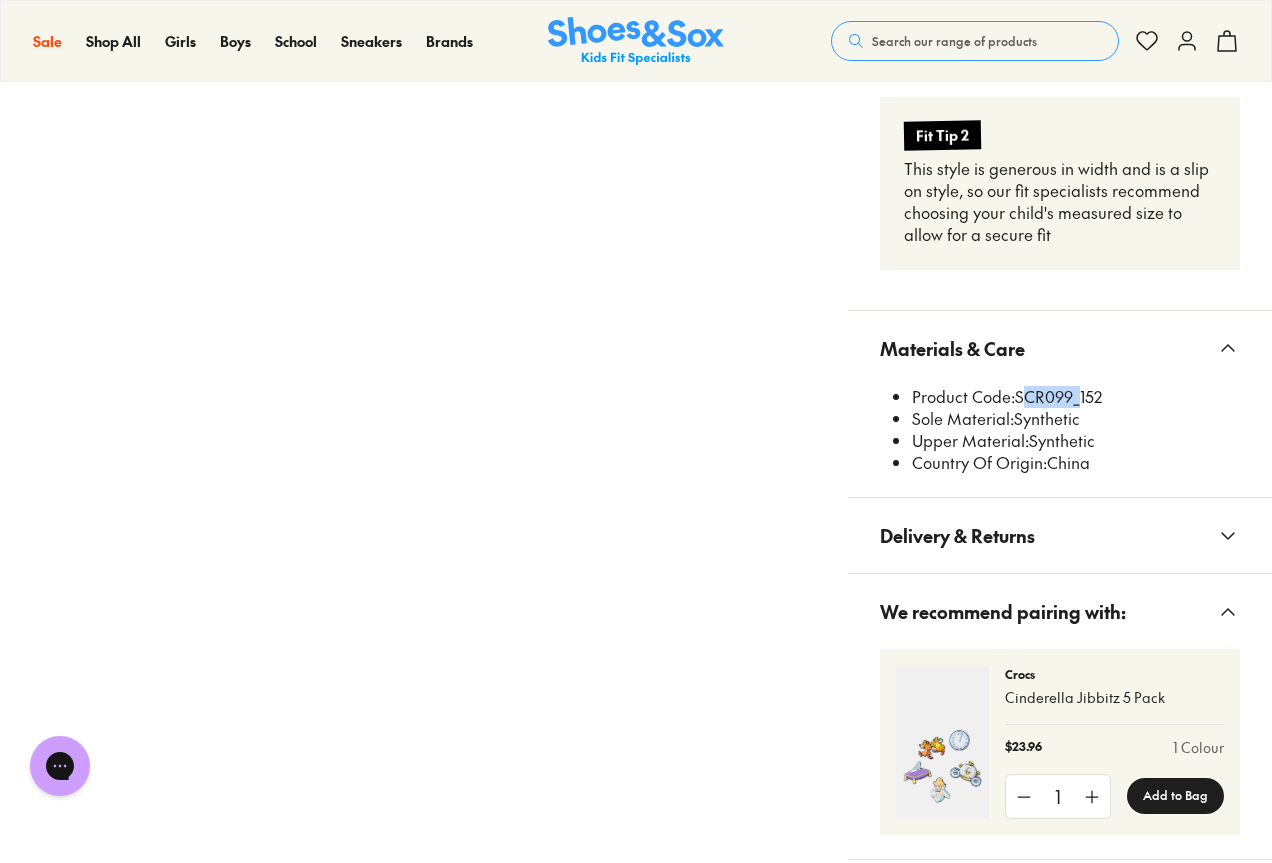drag, startPoint x: 1070, startPoint y: 400, endPoint x: 1018, endPoint y: 397, distance: 52.086468 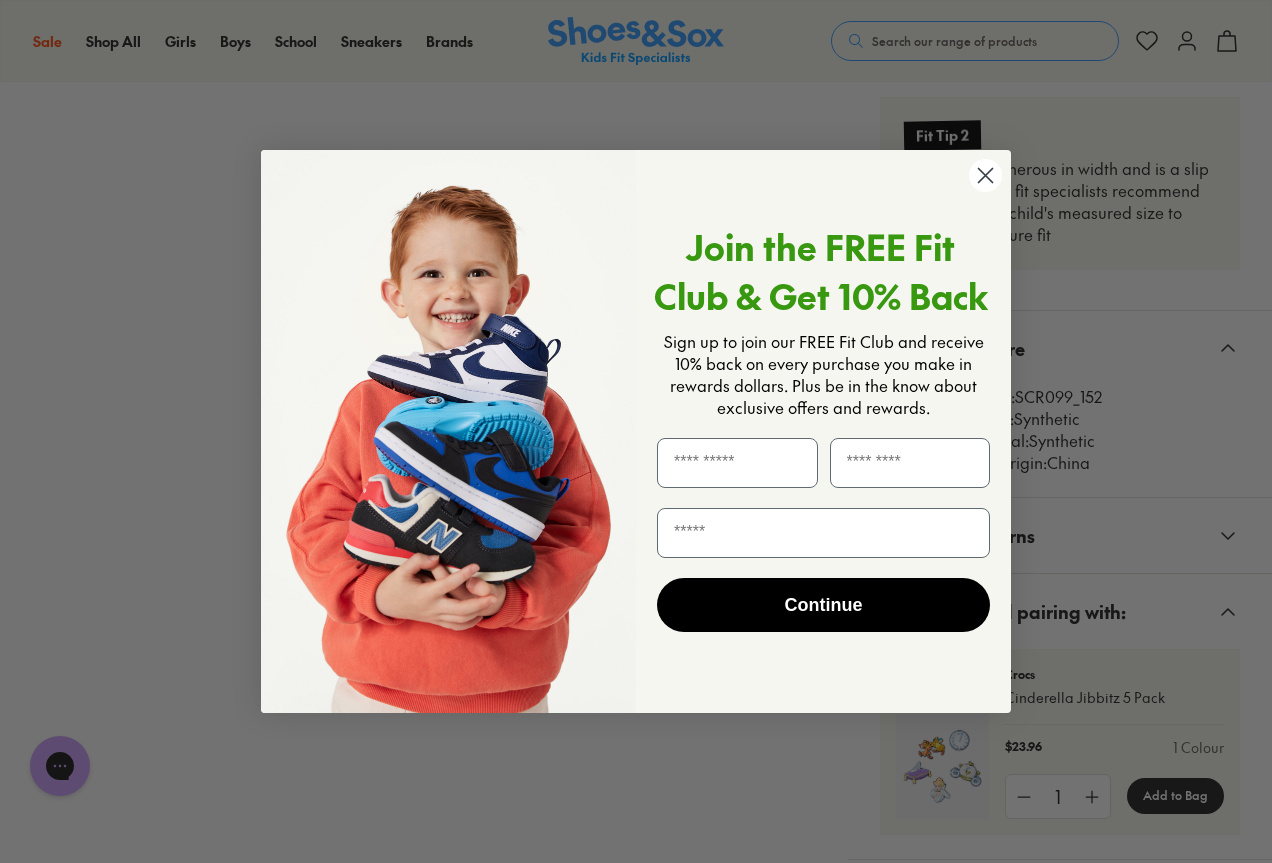 click 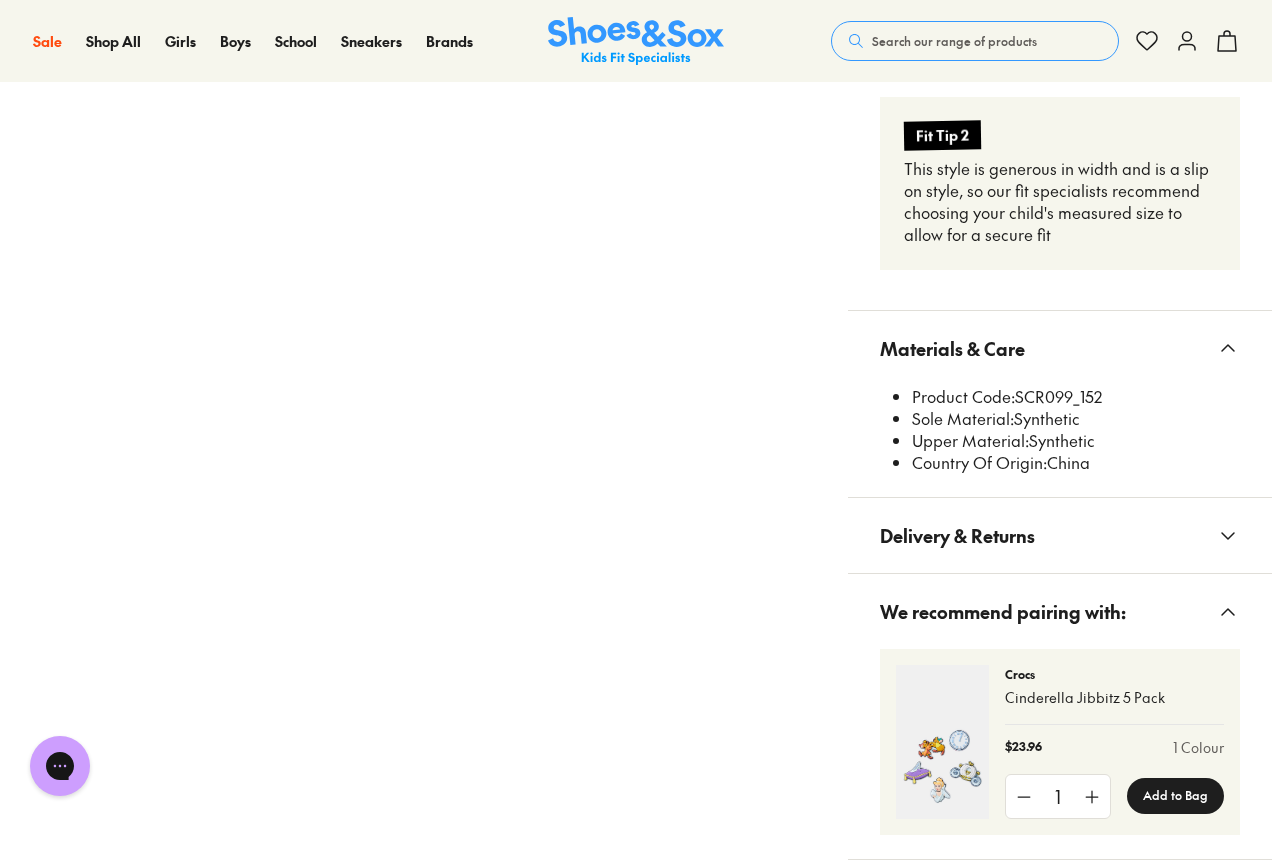 click on "Search our range of products" at bounding box center [954, 41] 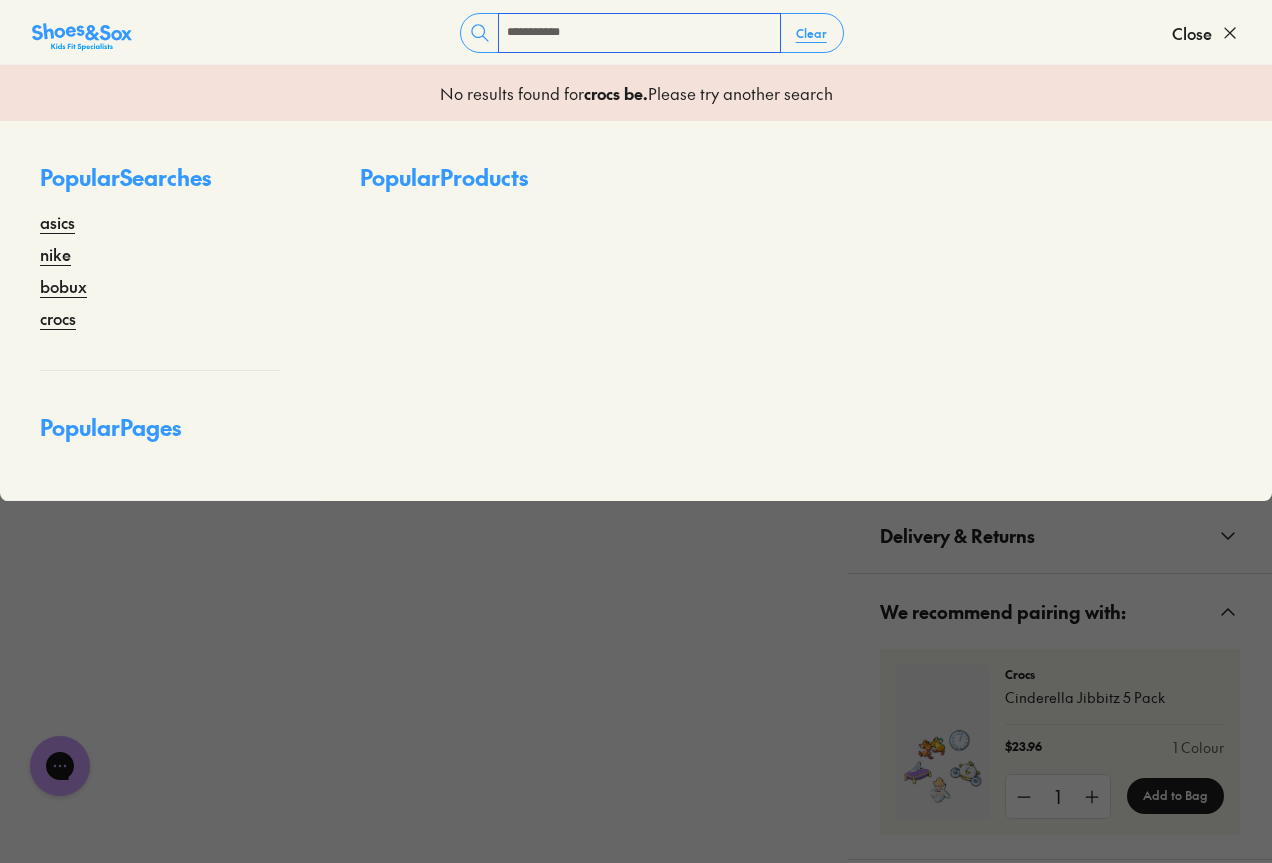 type on "**********" 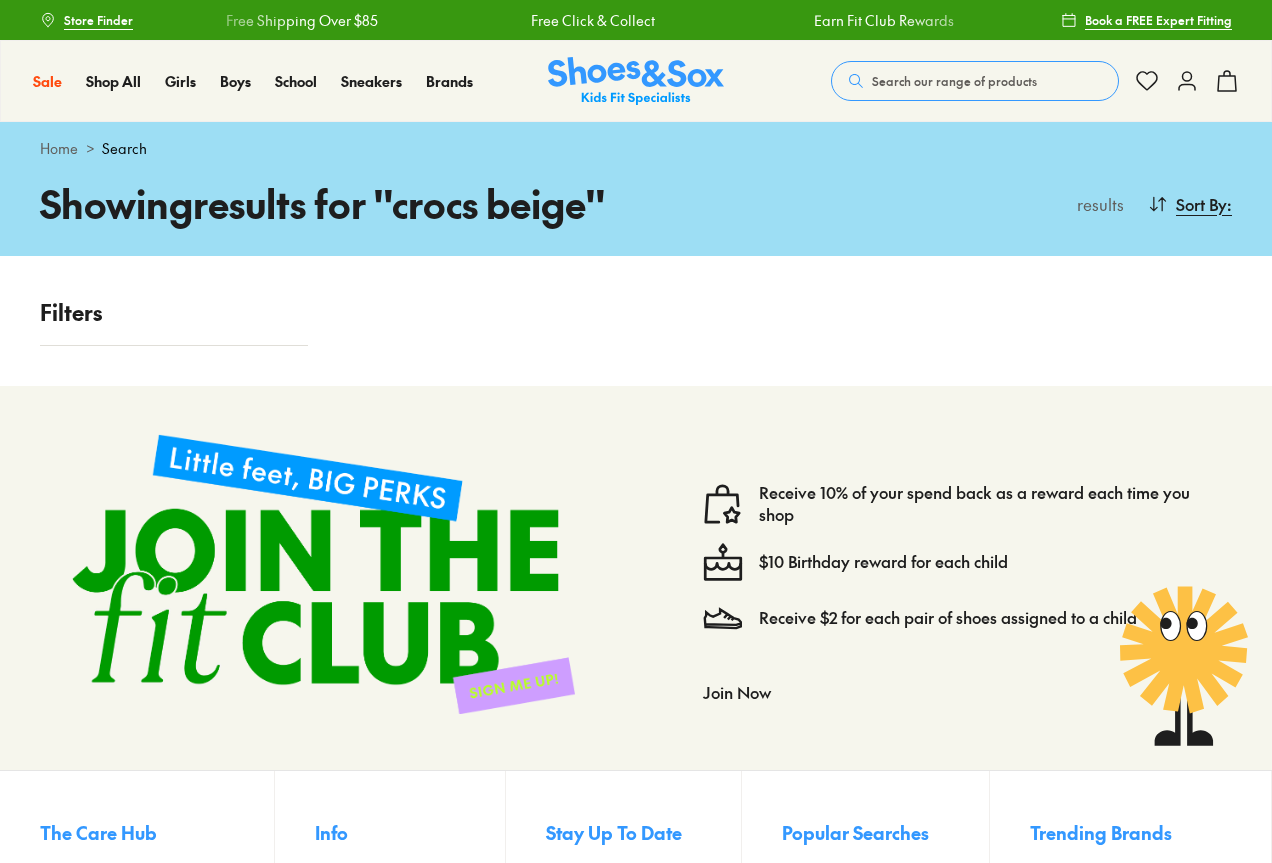 scroll, scrollTop: 0, scrollLeft: 0, axis: both 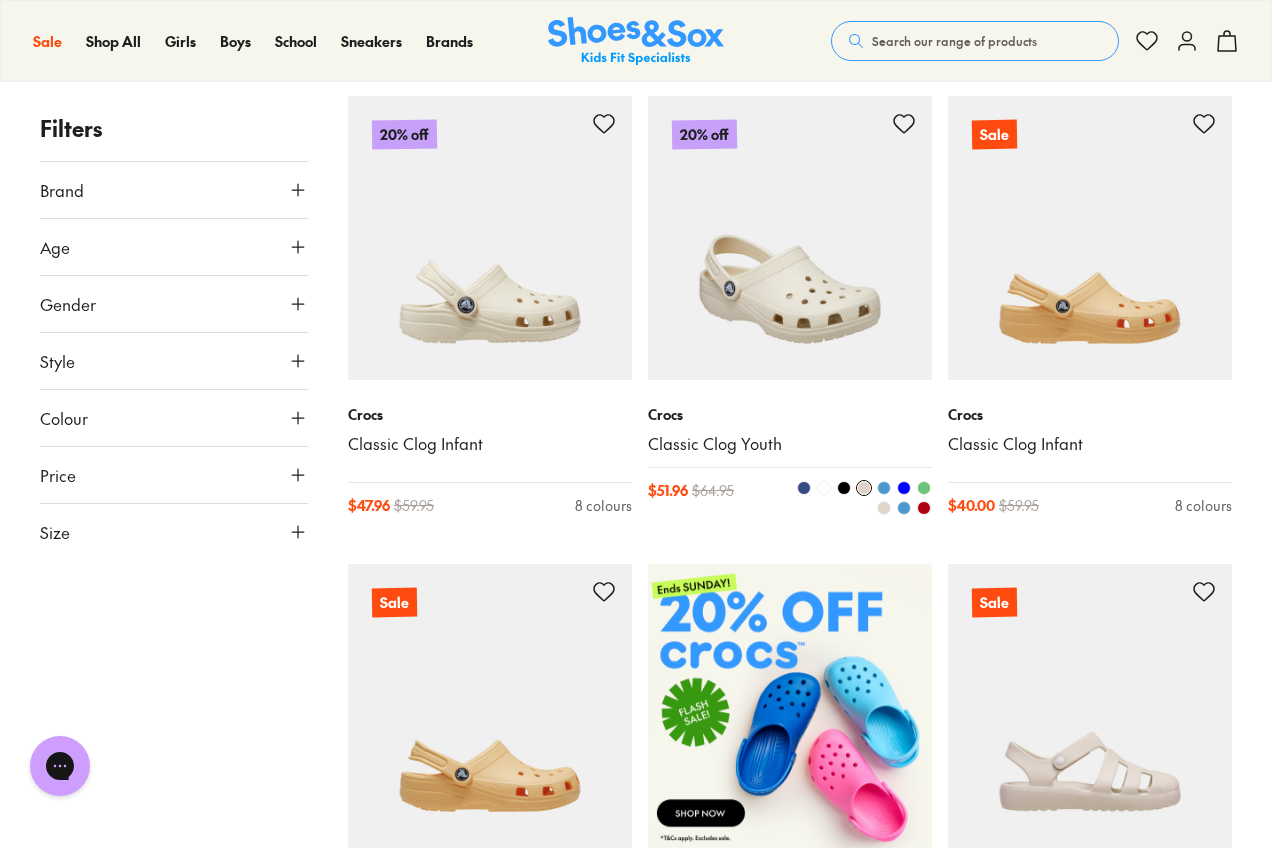 click at bounding box center [790, 238] 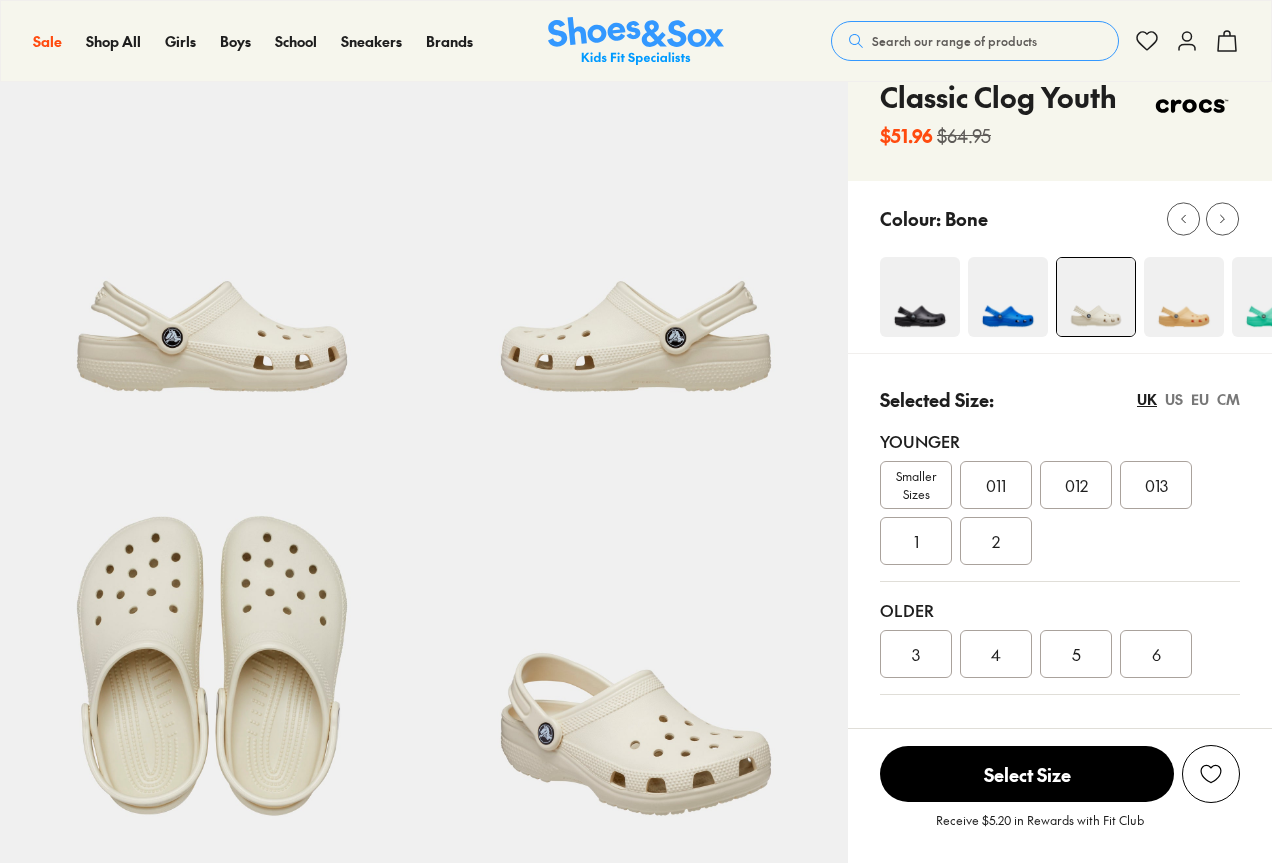scroll, scrollTop: 0, scrollLeft: 0, axis: both 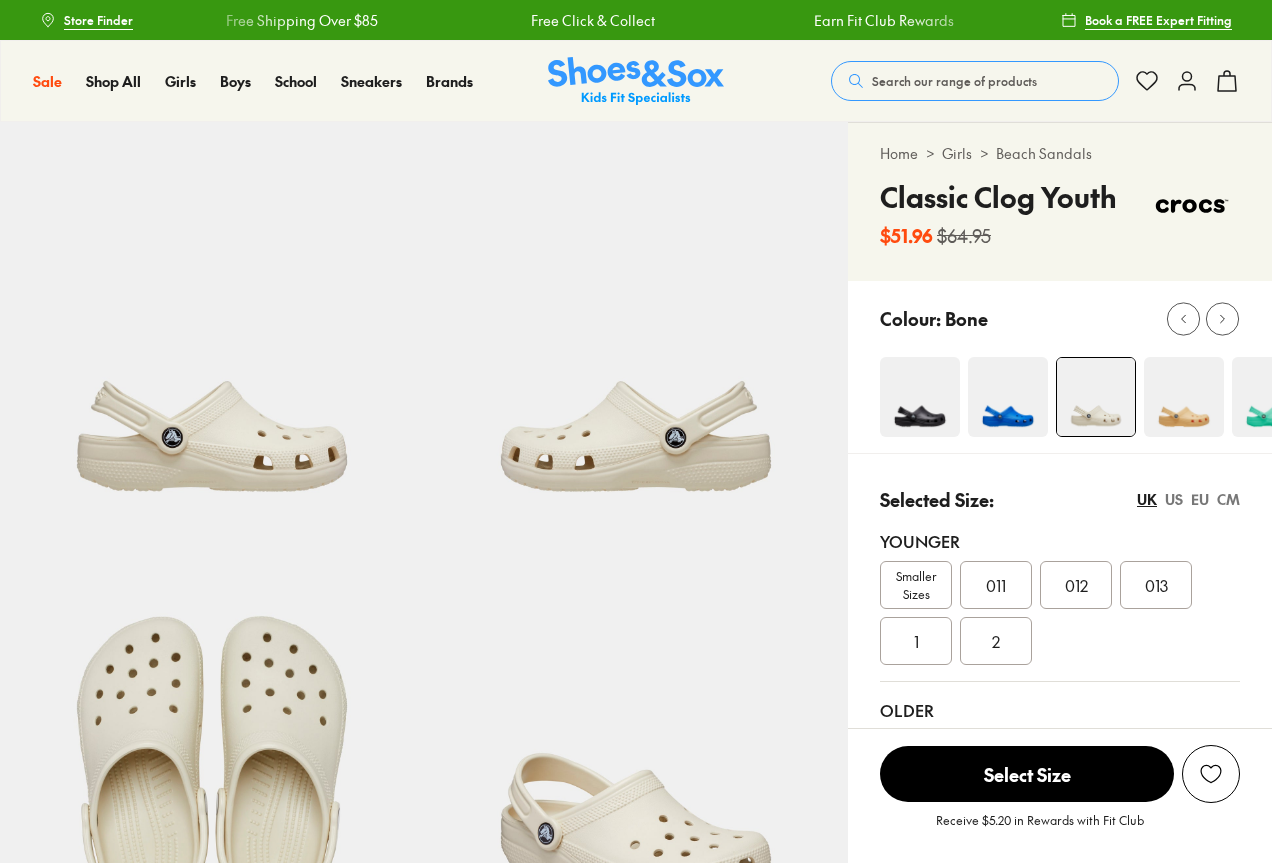 select on "*" 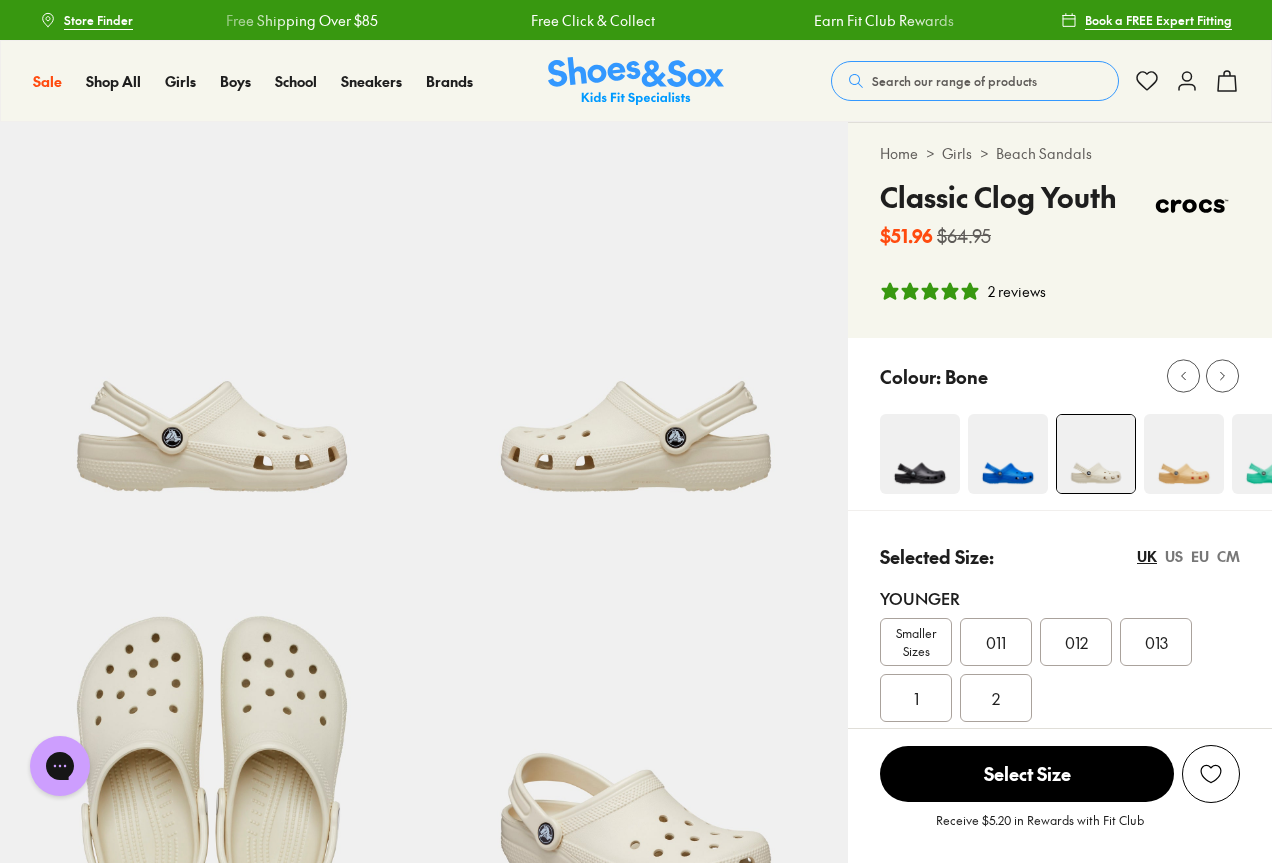scroll, scrollTop: 0, scrollLeft: 0, axis: both 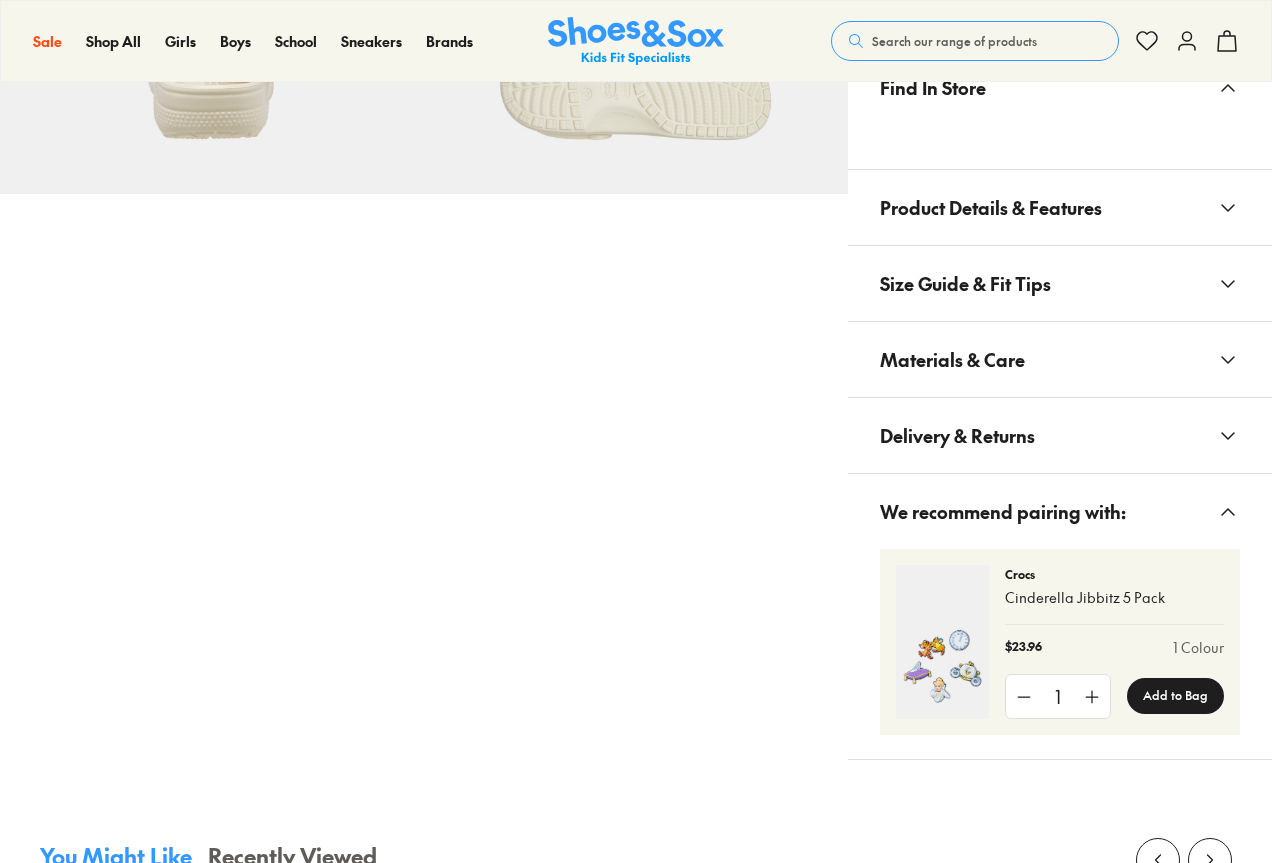 select on "*" 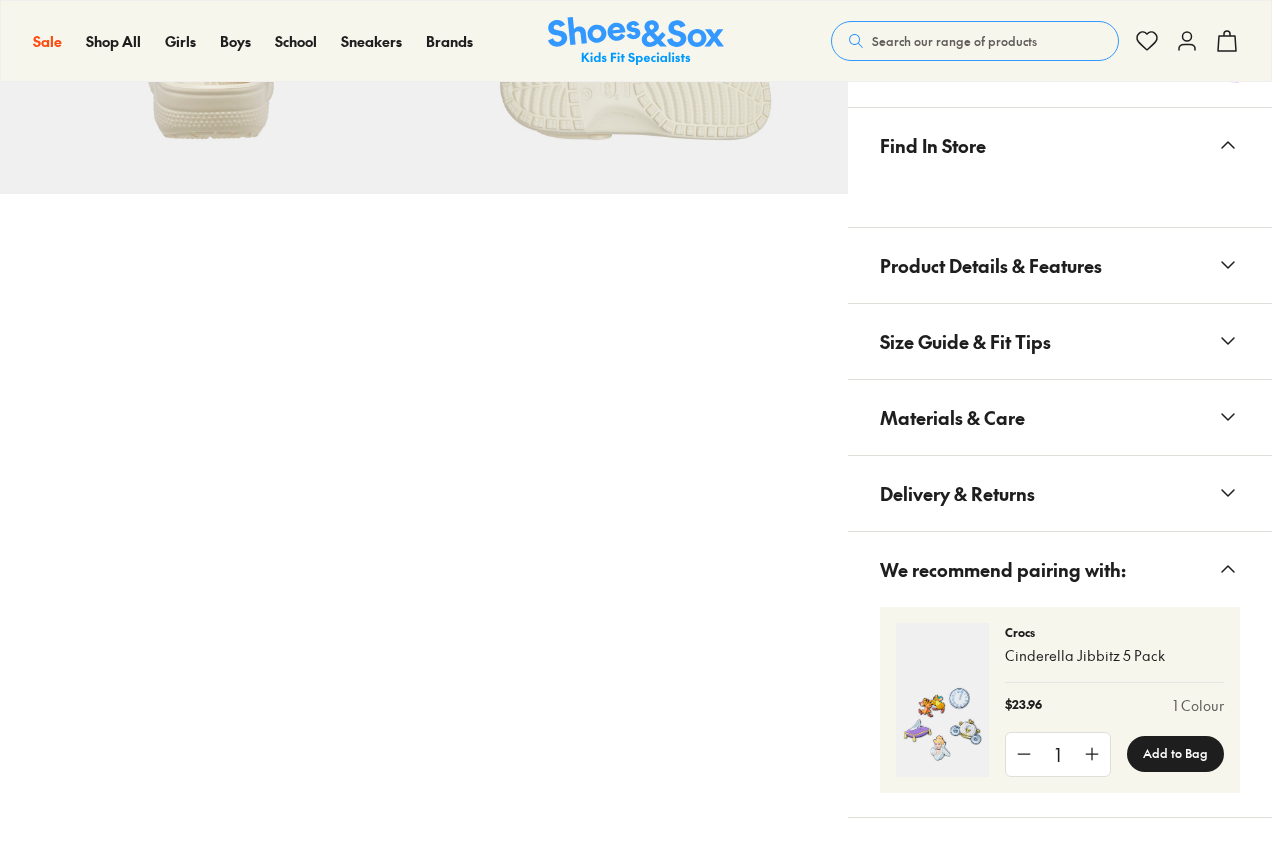 scroll, scrollTop: 0, scrollLeft: 0, axis: both 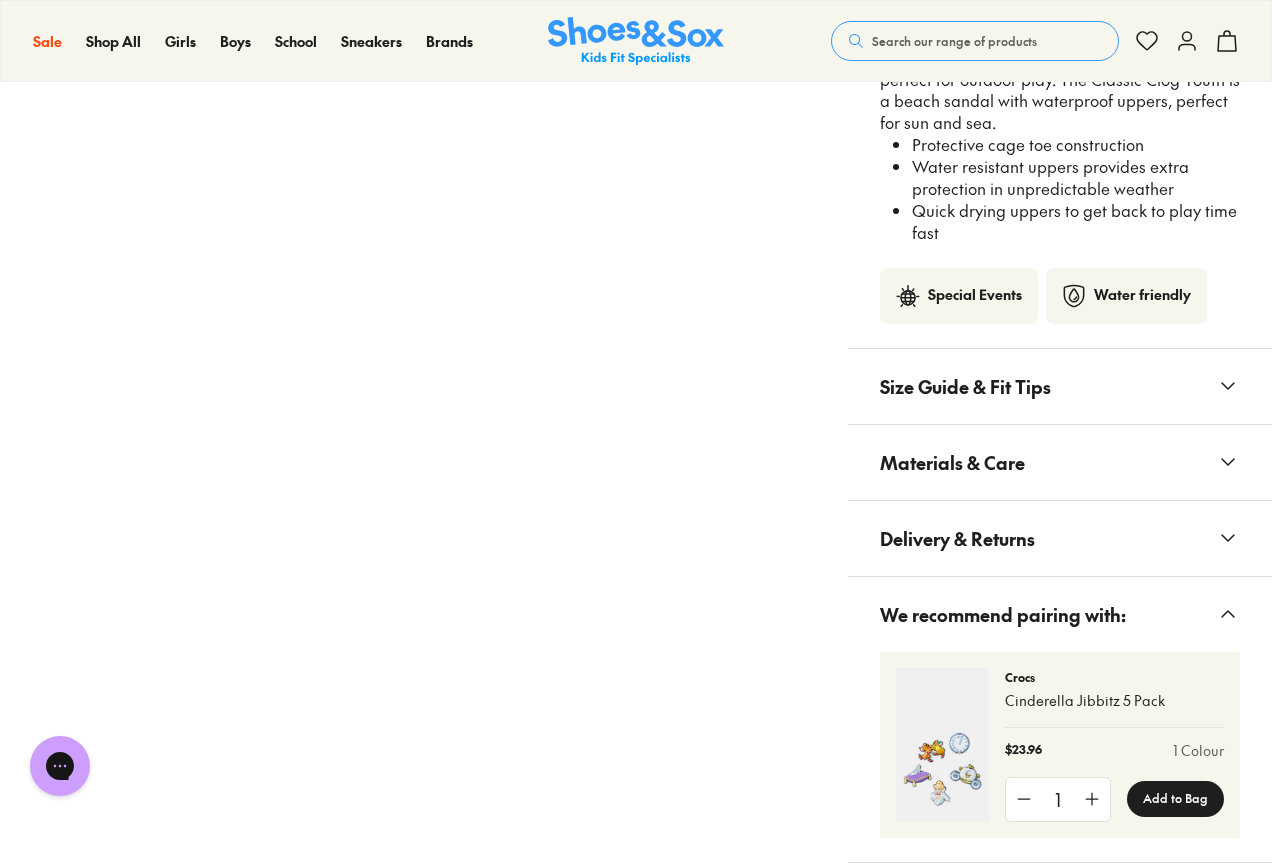 click on "Delivery & Returns" at bounding box center (957, 538) 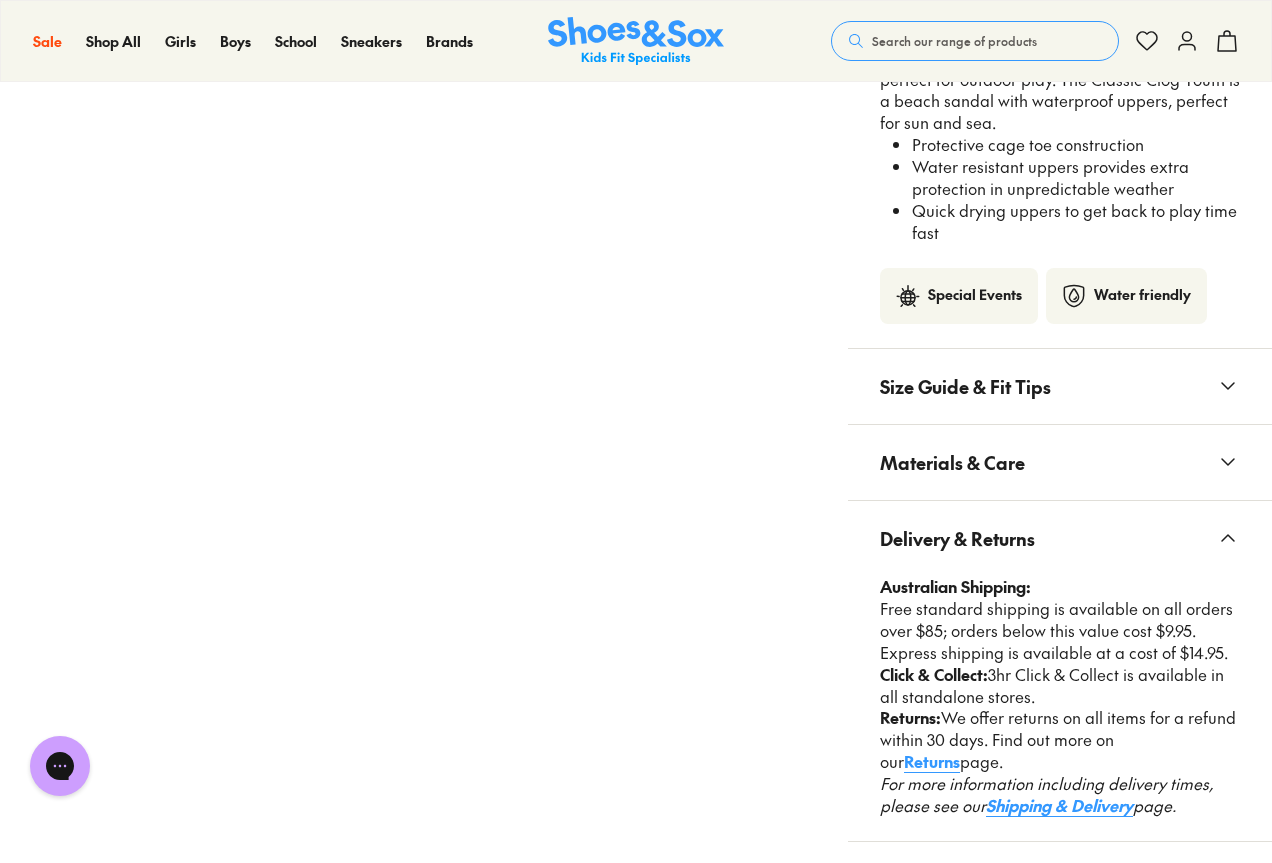 click on "Materials & Care" at bounding box center [952, 462] 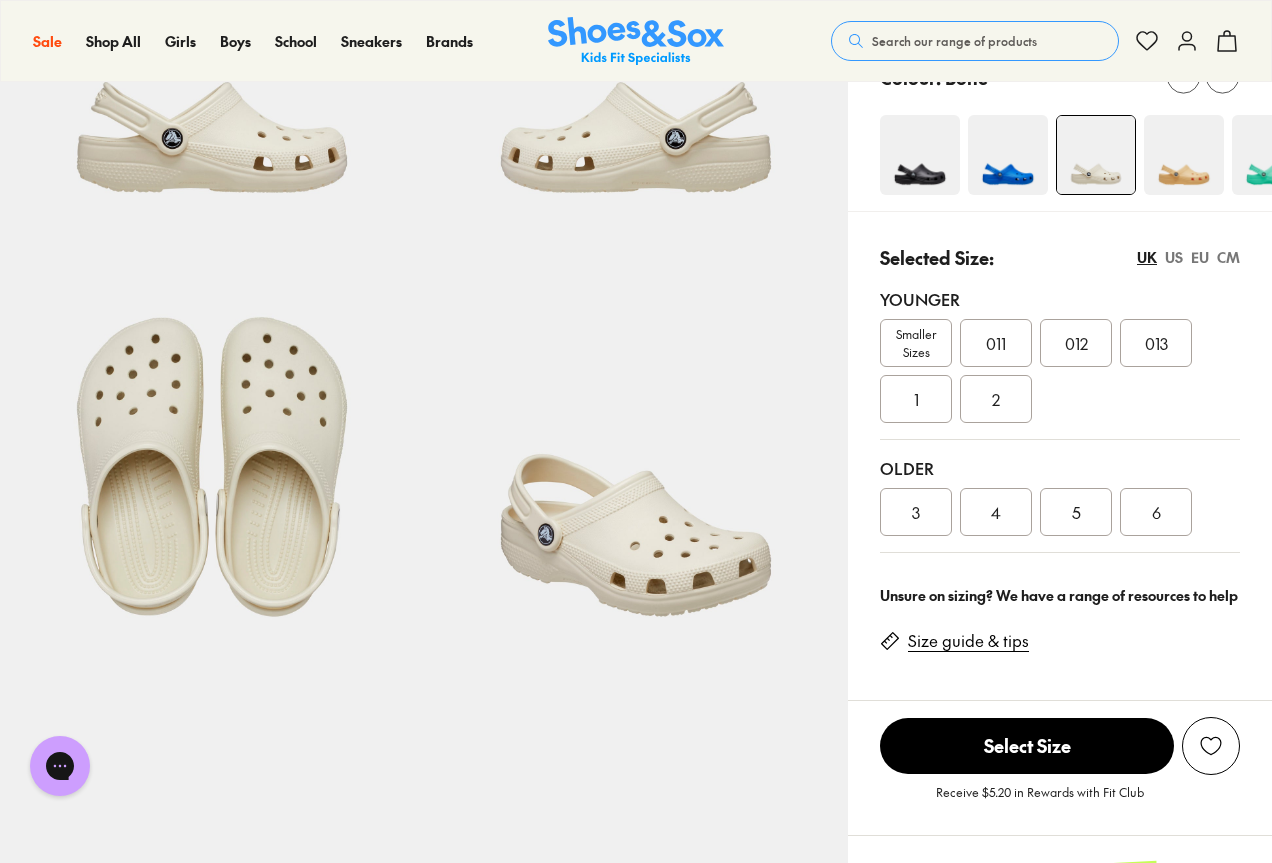 scroll, scrollTop: 0, scrollLeft: 0, axis: both 